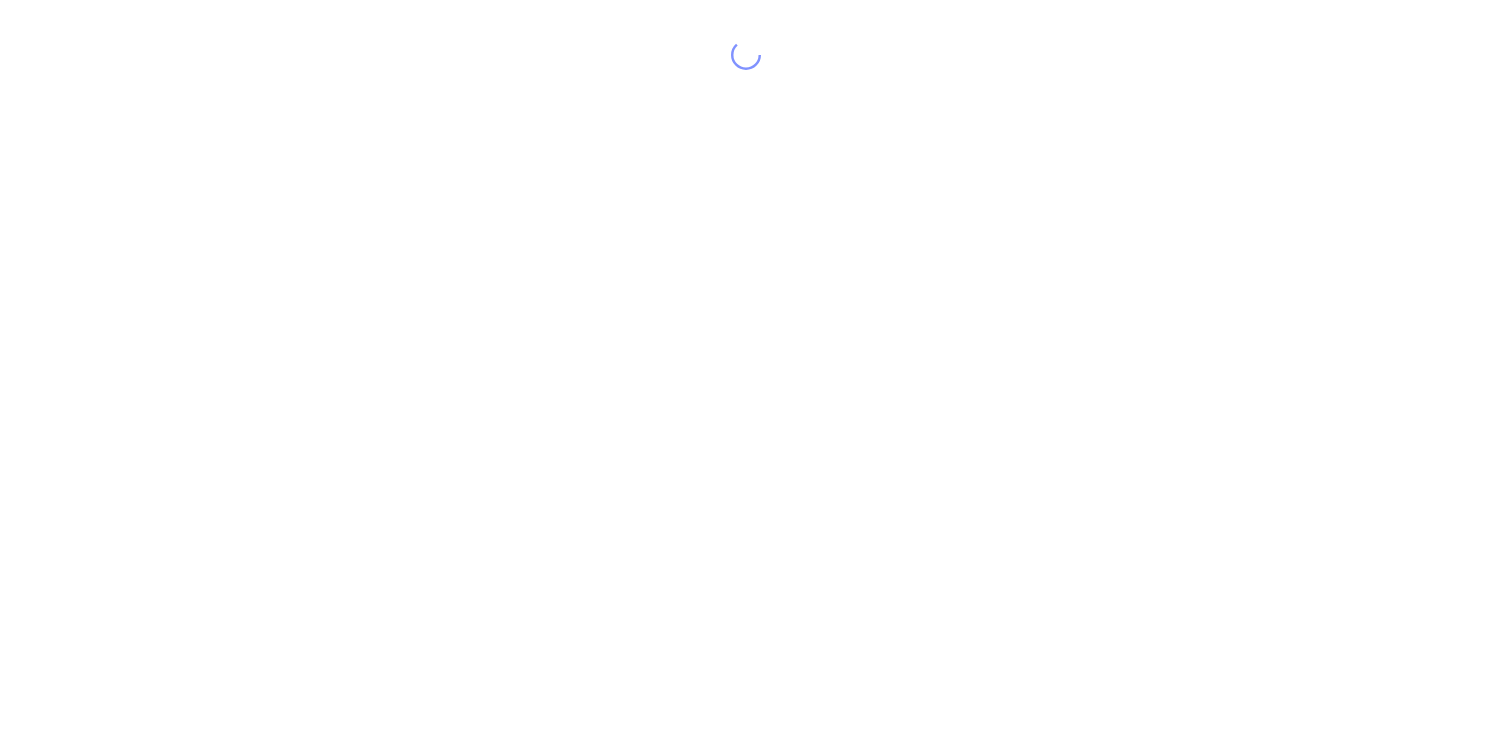 scroll, scrollTop: 0, scrollLeft: 0, axis: both 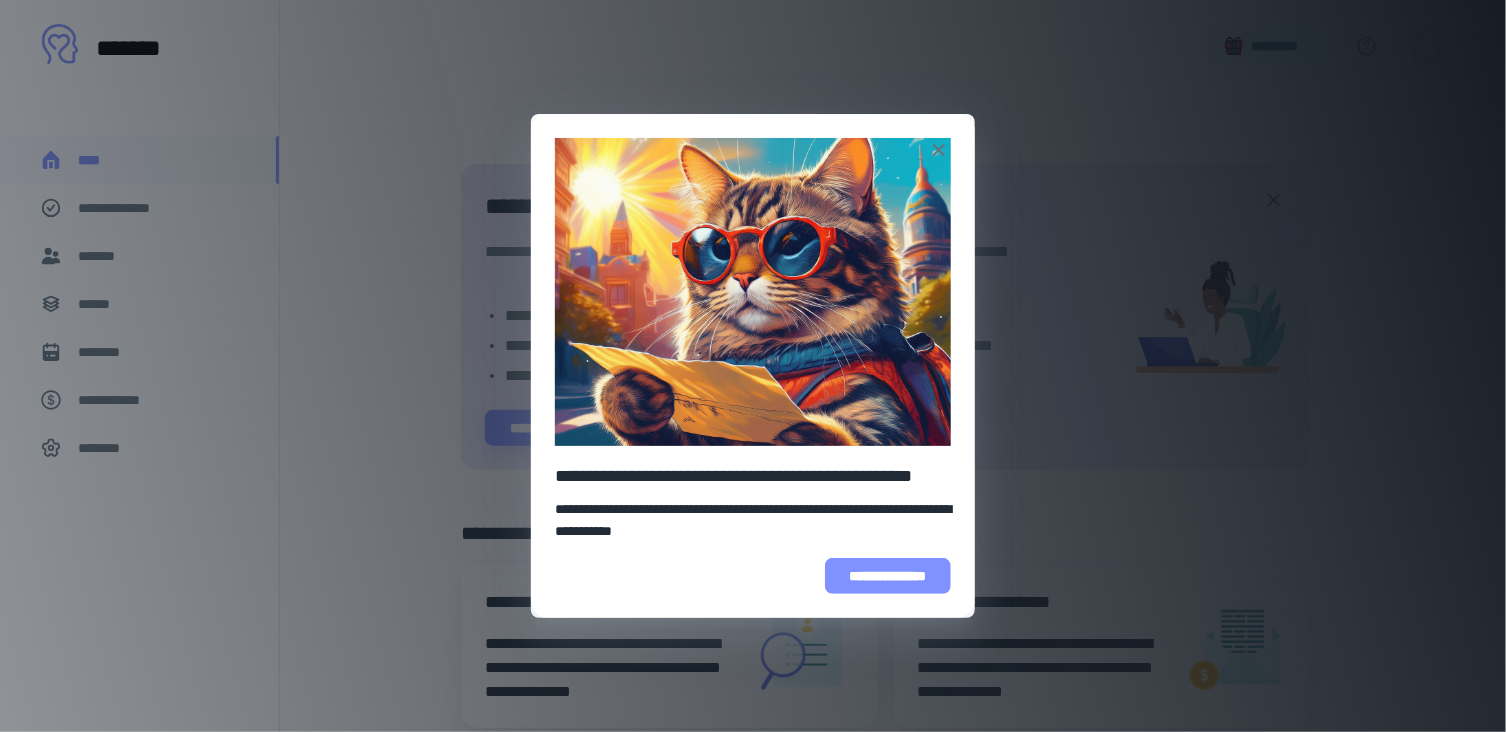 click on "**********" at bounding box center (888, 576) 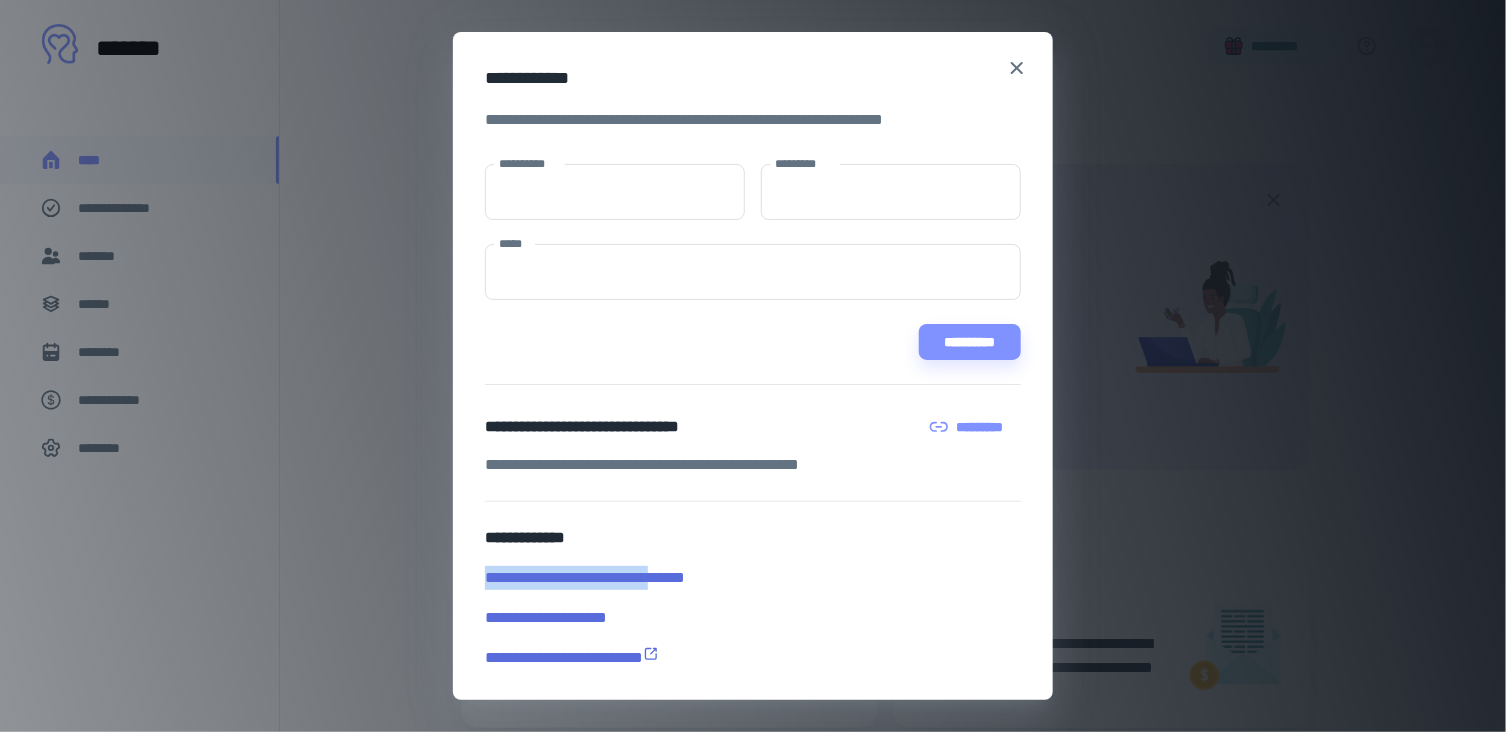 drag, startPoint x: 474, startPoint y: 570, endPoint x: 685, endPoint y: 582, distance: 211.34096 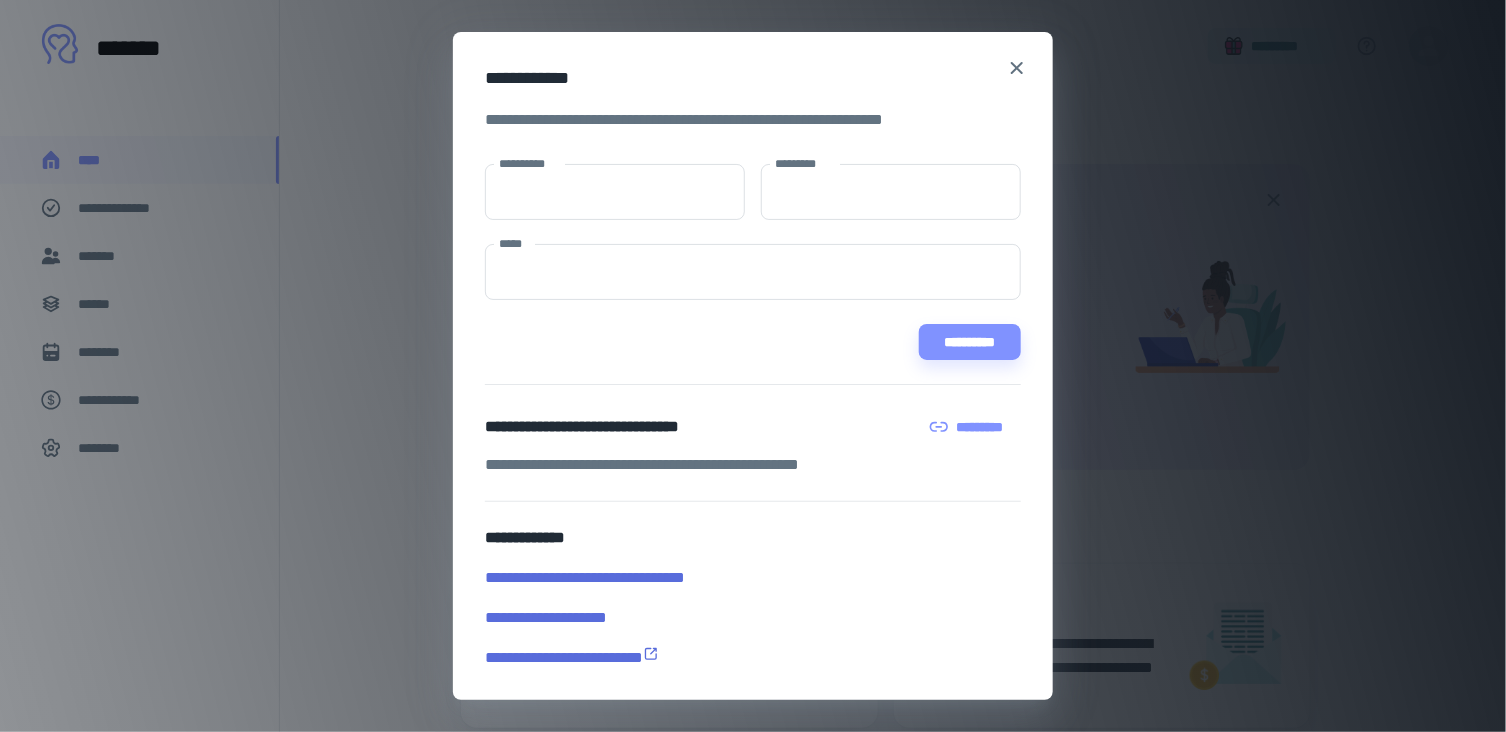 click on "**********" at bounding box center [753, 598] 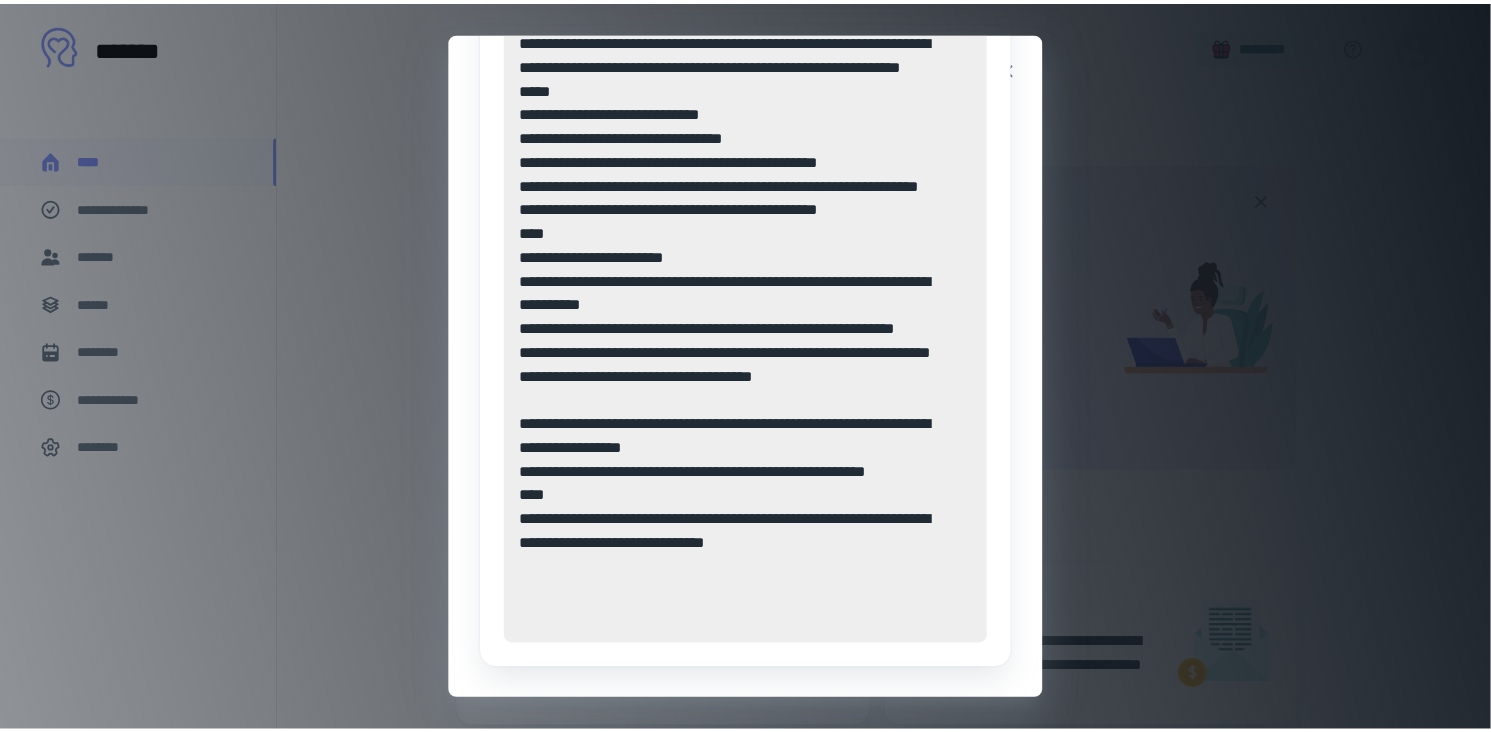 scroll, scrollTop: 0, scrollLeft: 0, axis: both 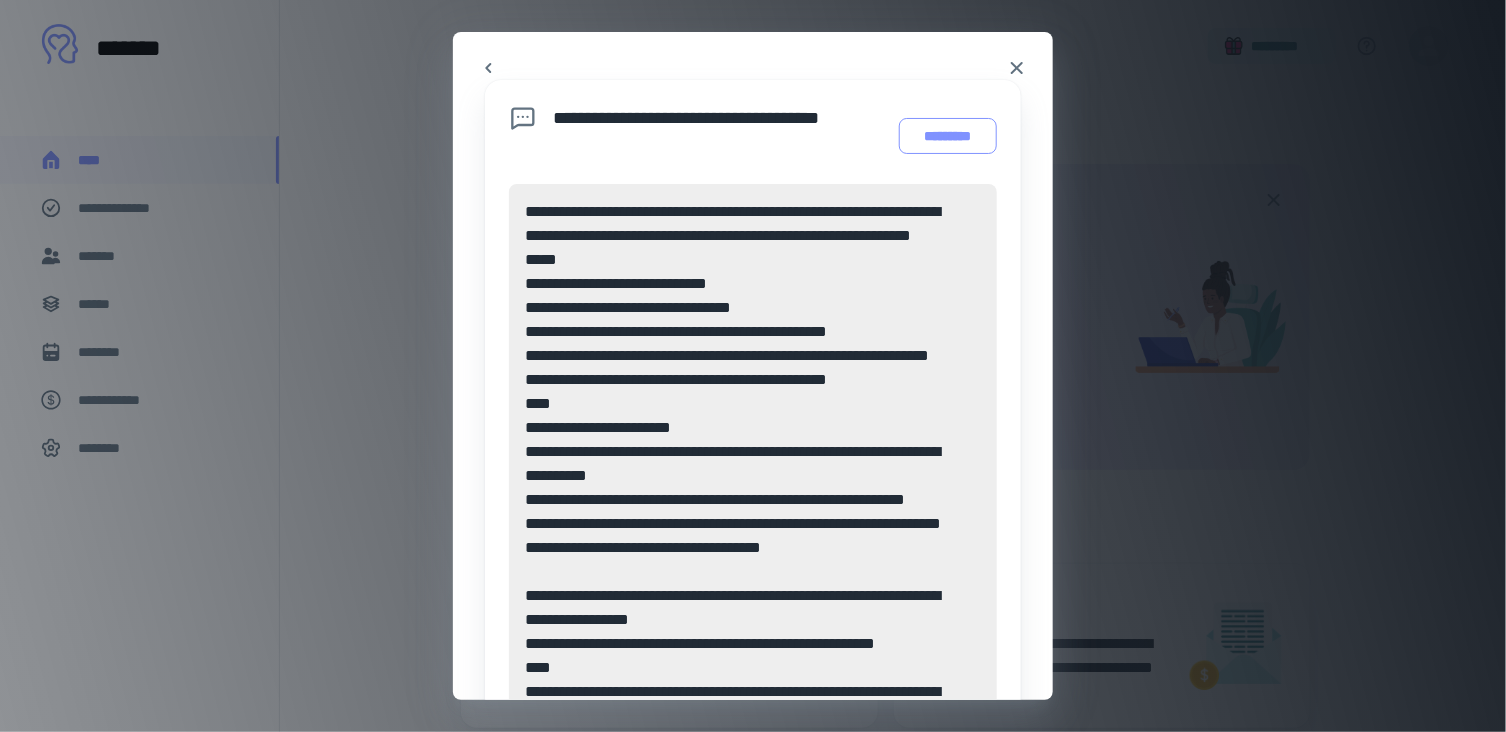 click on "*********" at bounding box center (948, 135) 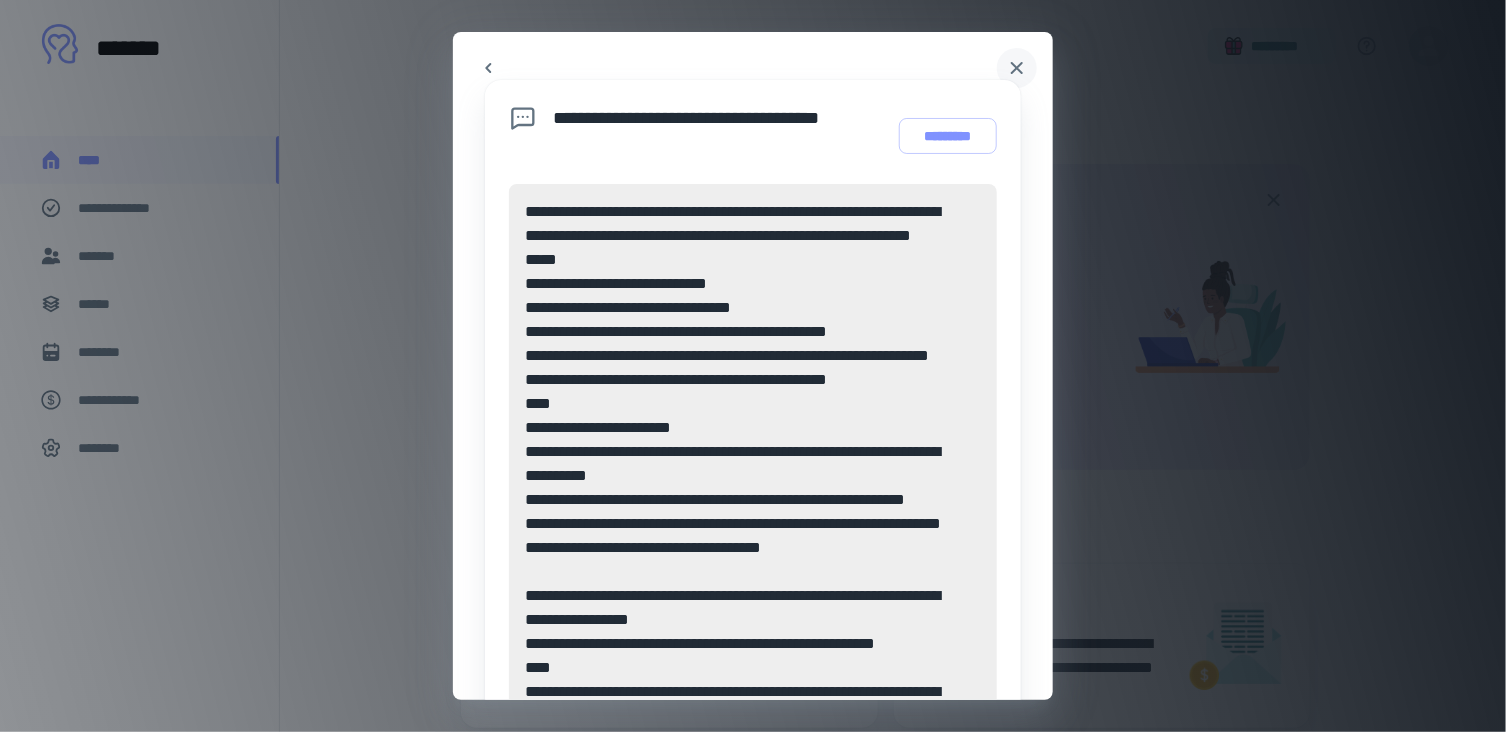 click 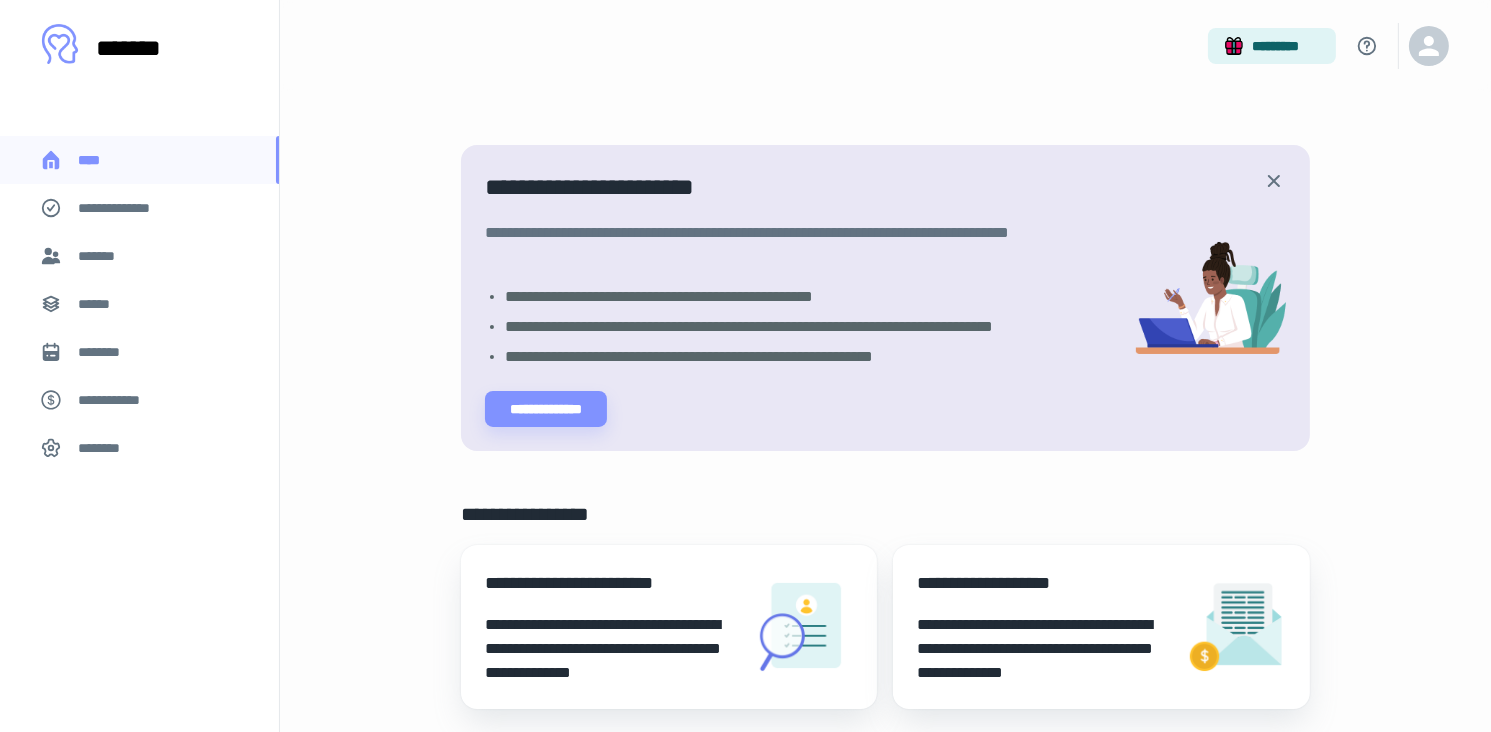 scroll, scrollTop: 0, scrollLeft: 0, axis: both 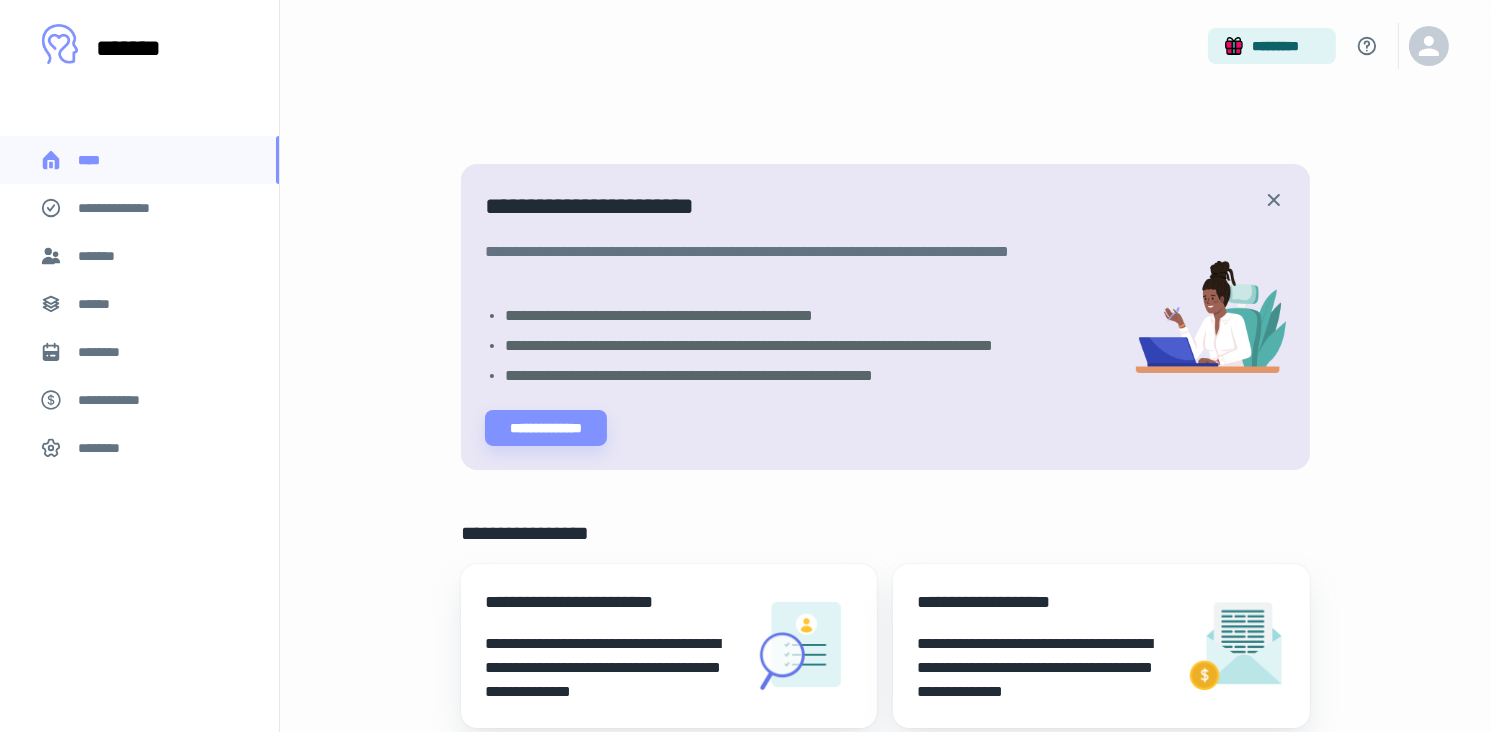 click on "**********" at bounding box center (127, 208) 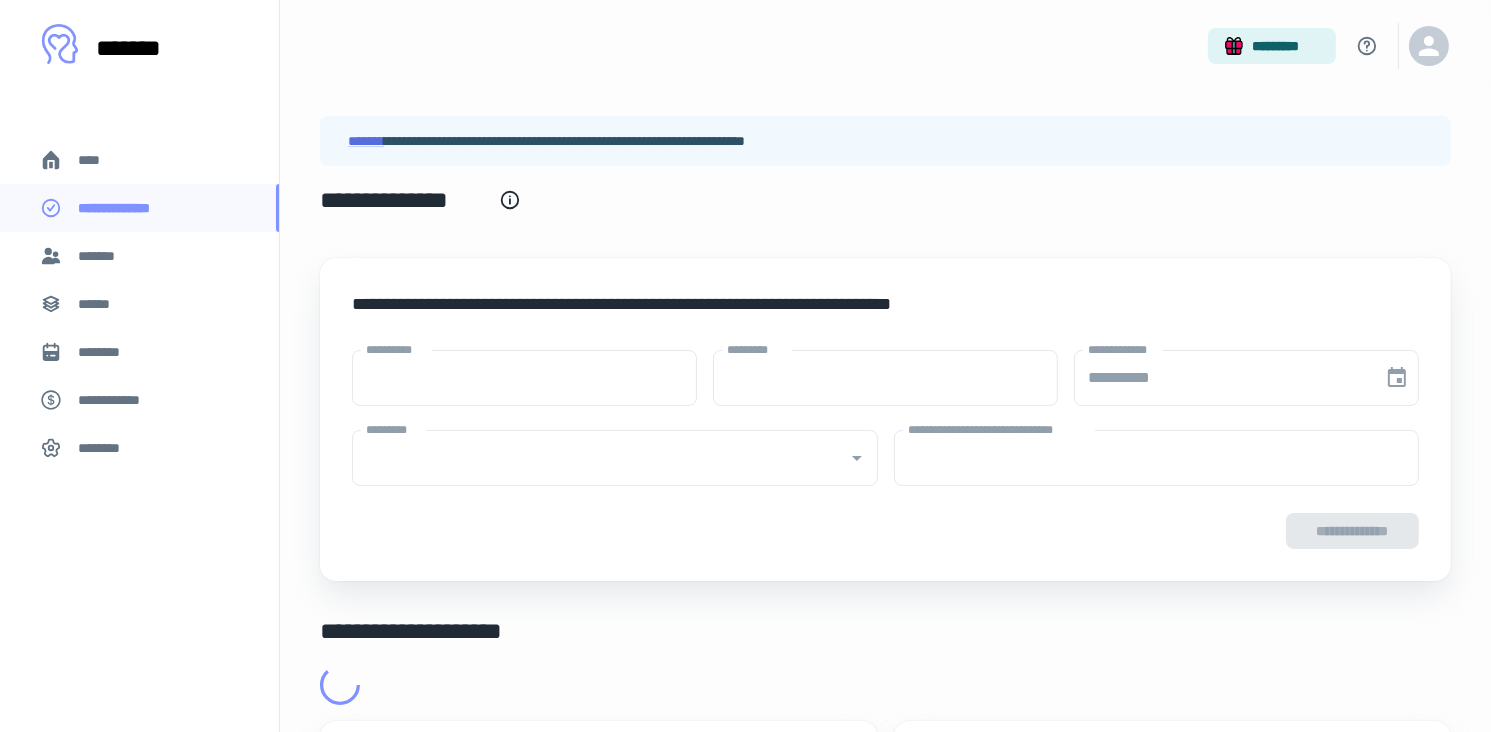 type on "****" 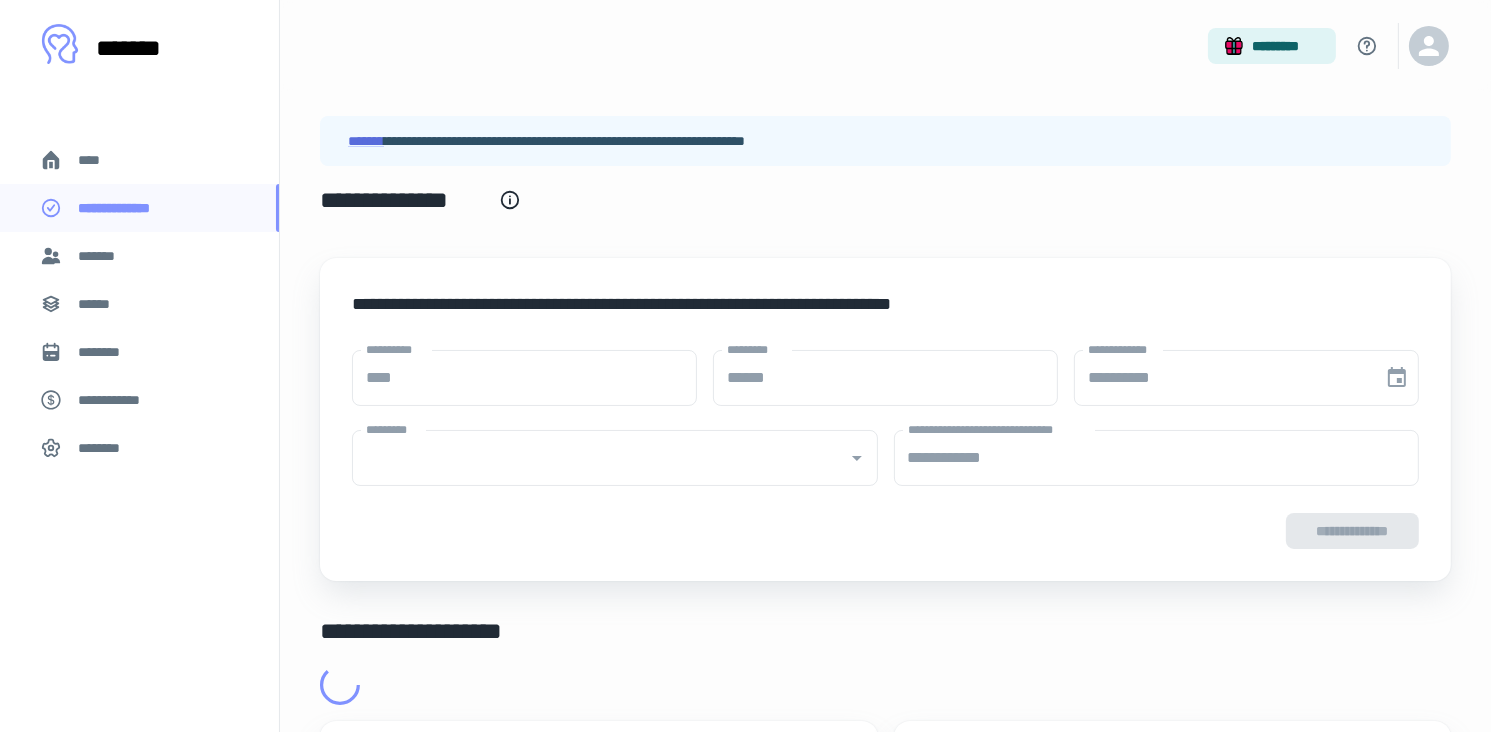 type on "**********" 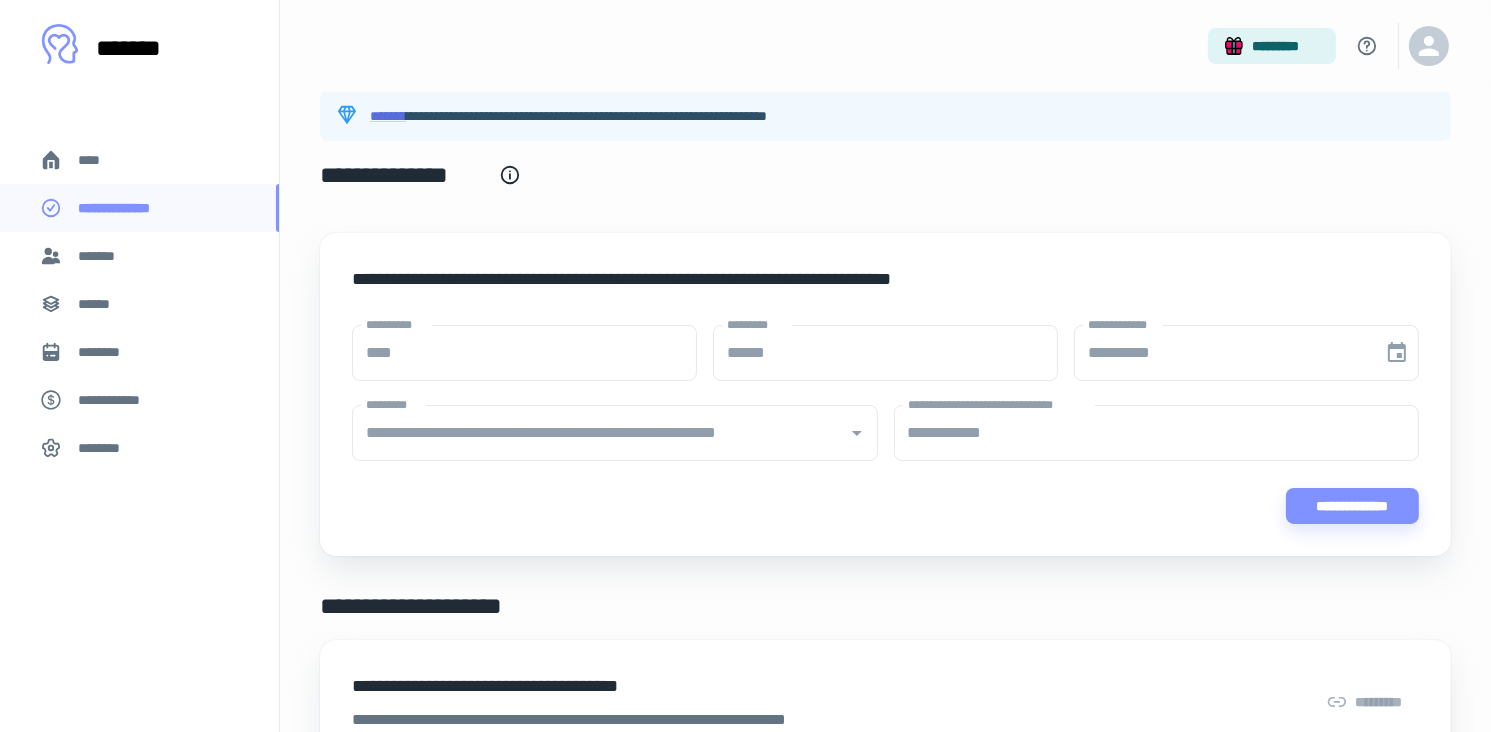 scroll, scrollTop: 0, scrollLeft: 0, axis: both 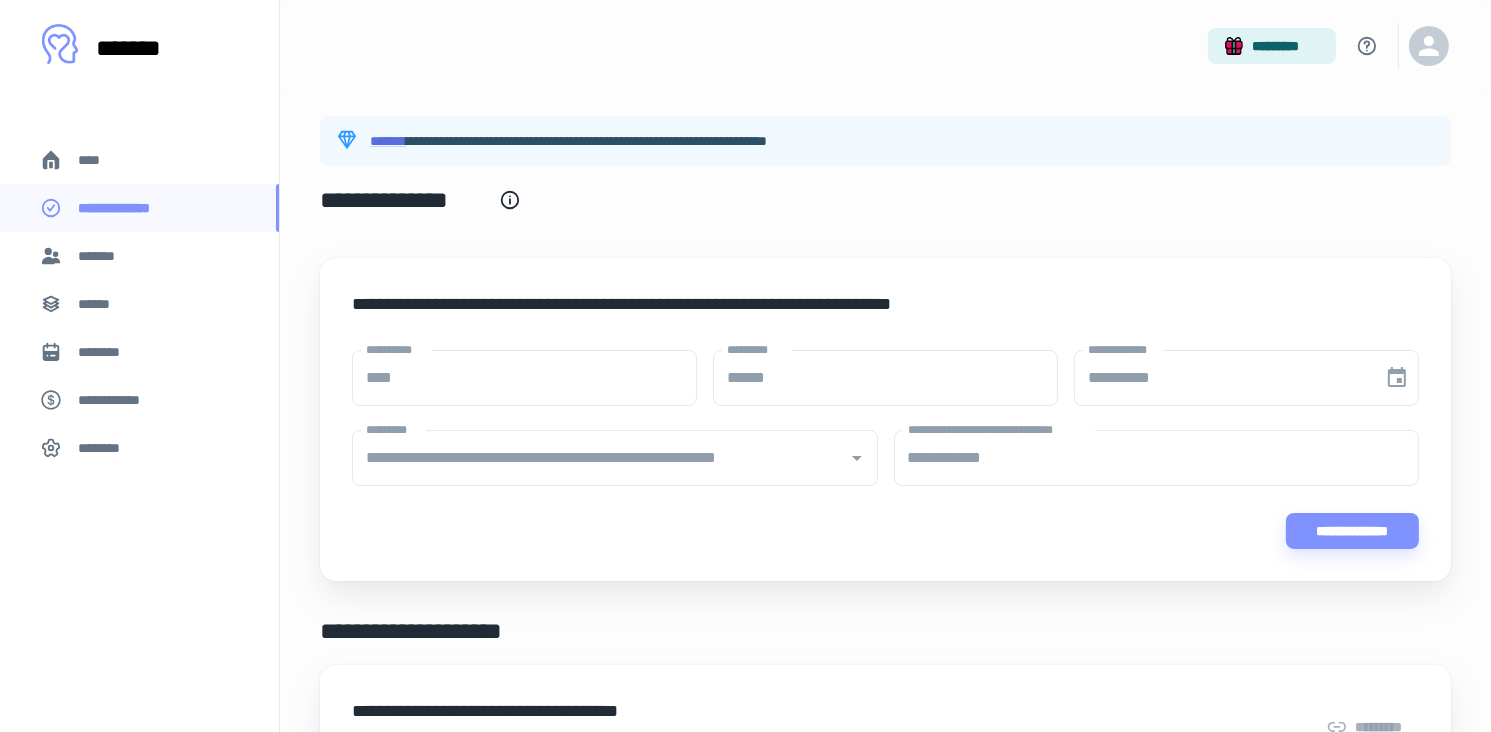 click on "**********" at bounding box center [139, 208] 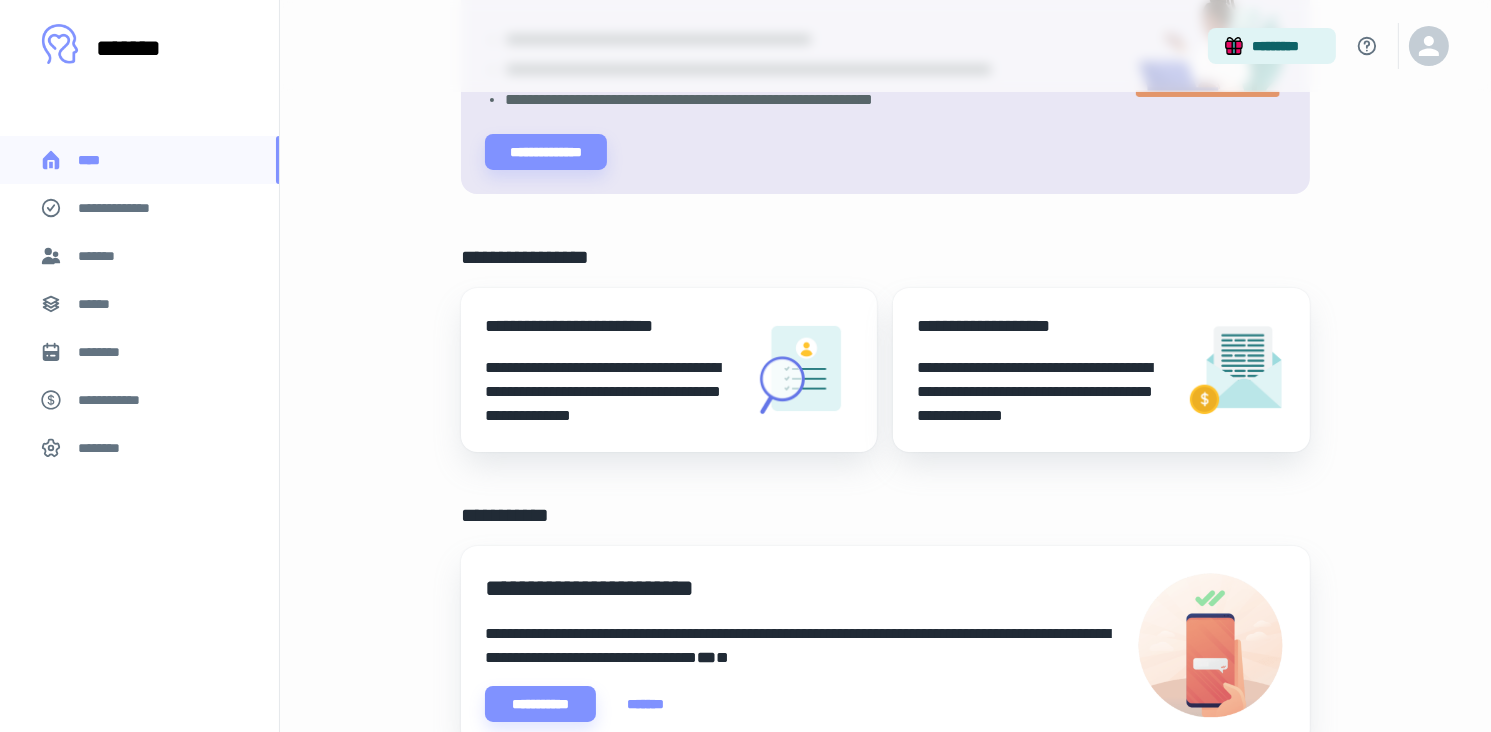 scroll, scrollTop: 300, scrollLeft: 0, axis: vertical 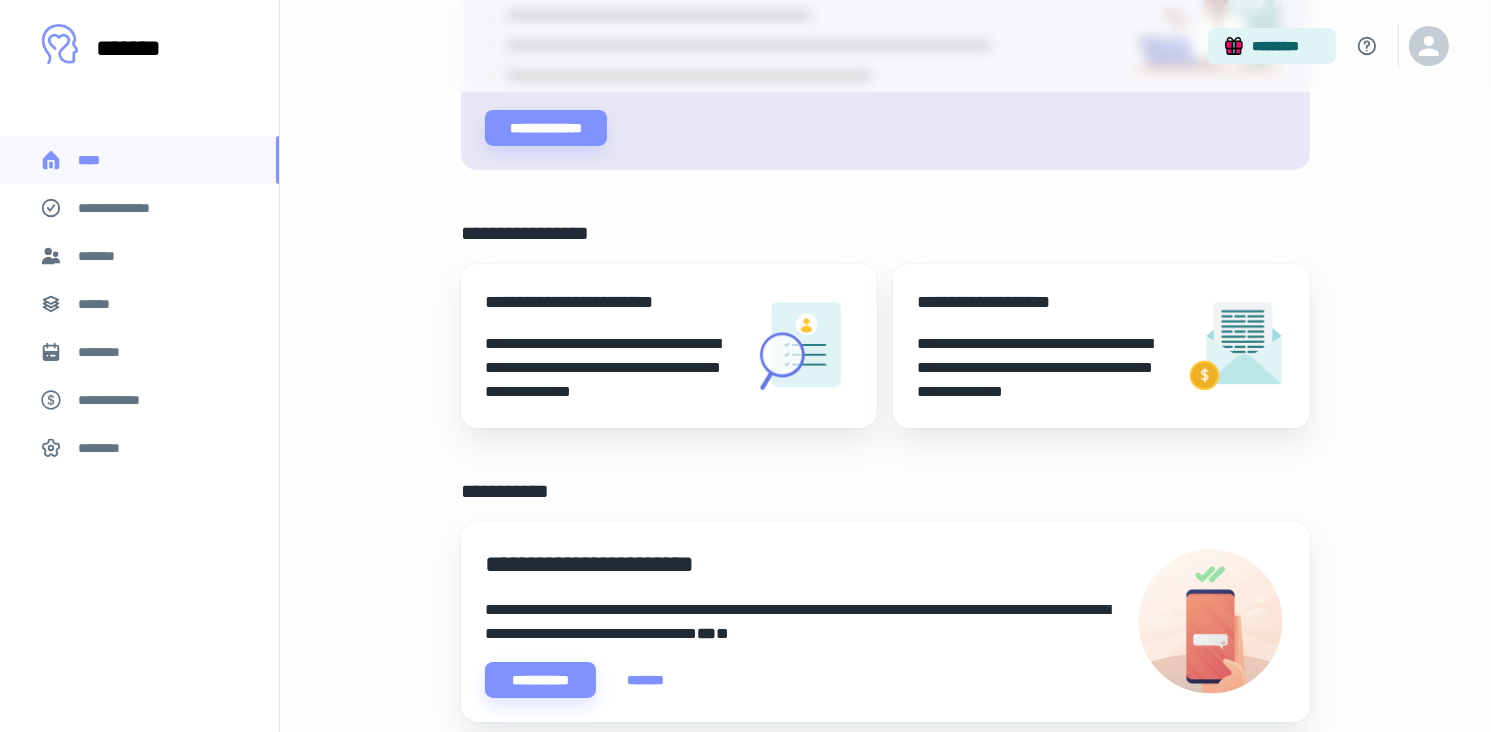 click on "**********" at bounding box center (611, 368) 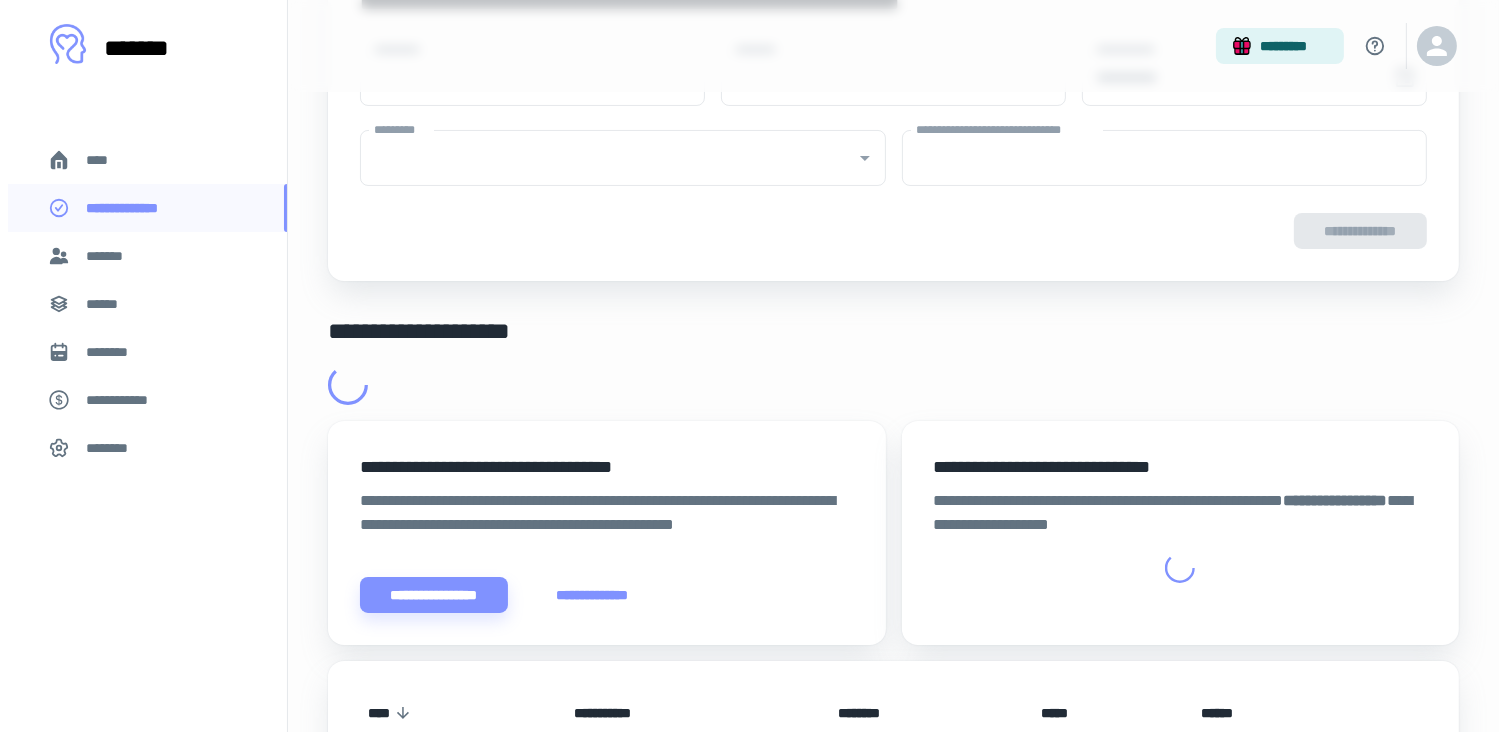 scroll, scrollTop: 0, scrollLeft: 0, axis: both 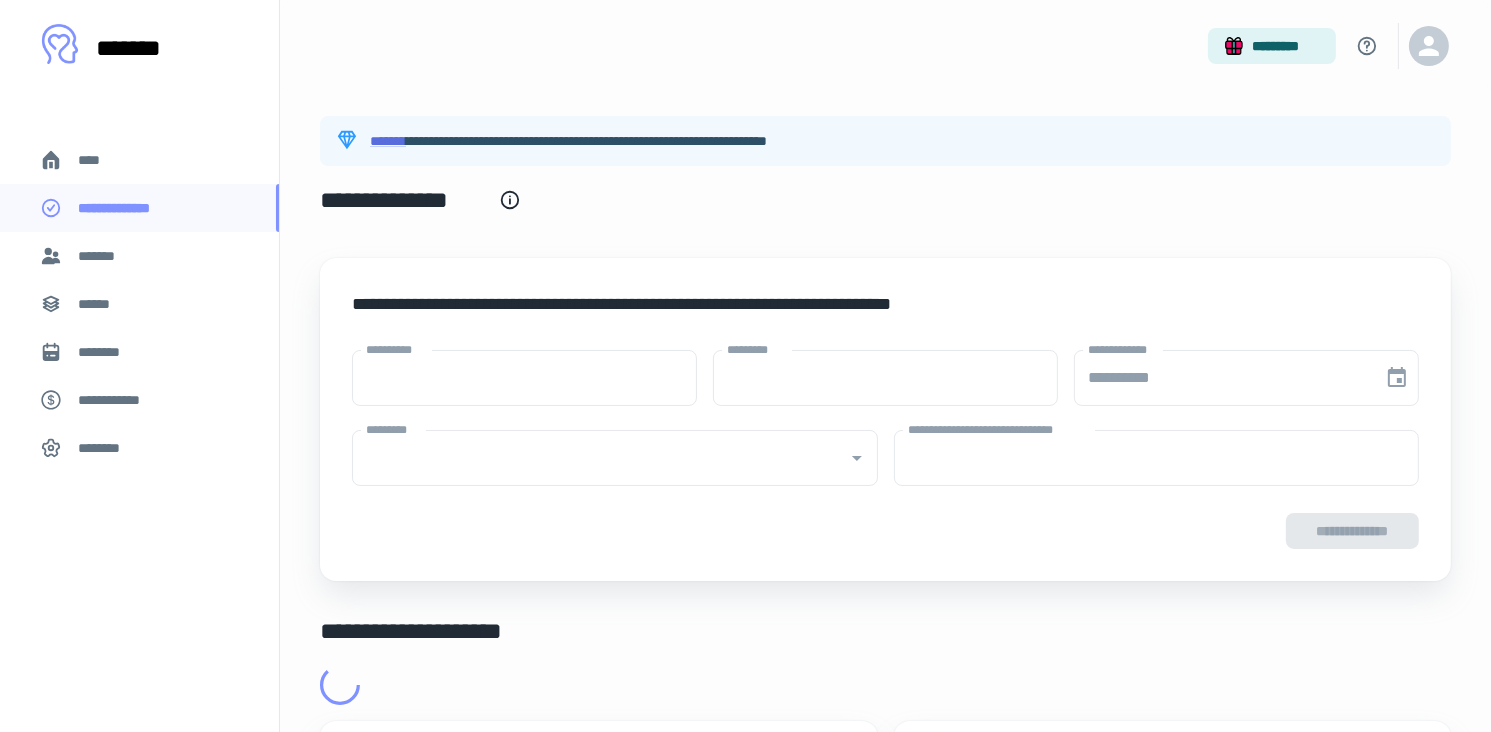 type on "****" 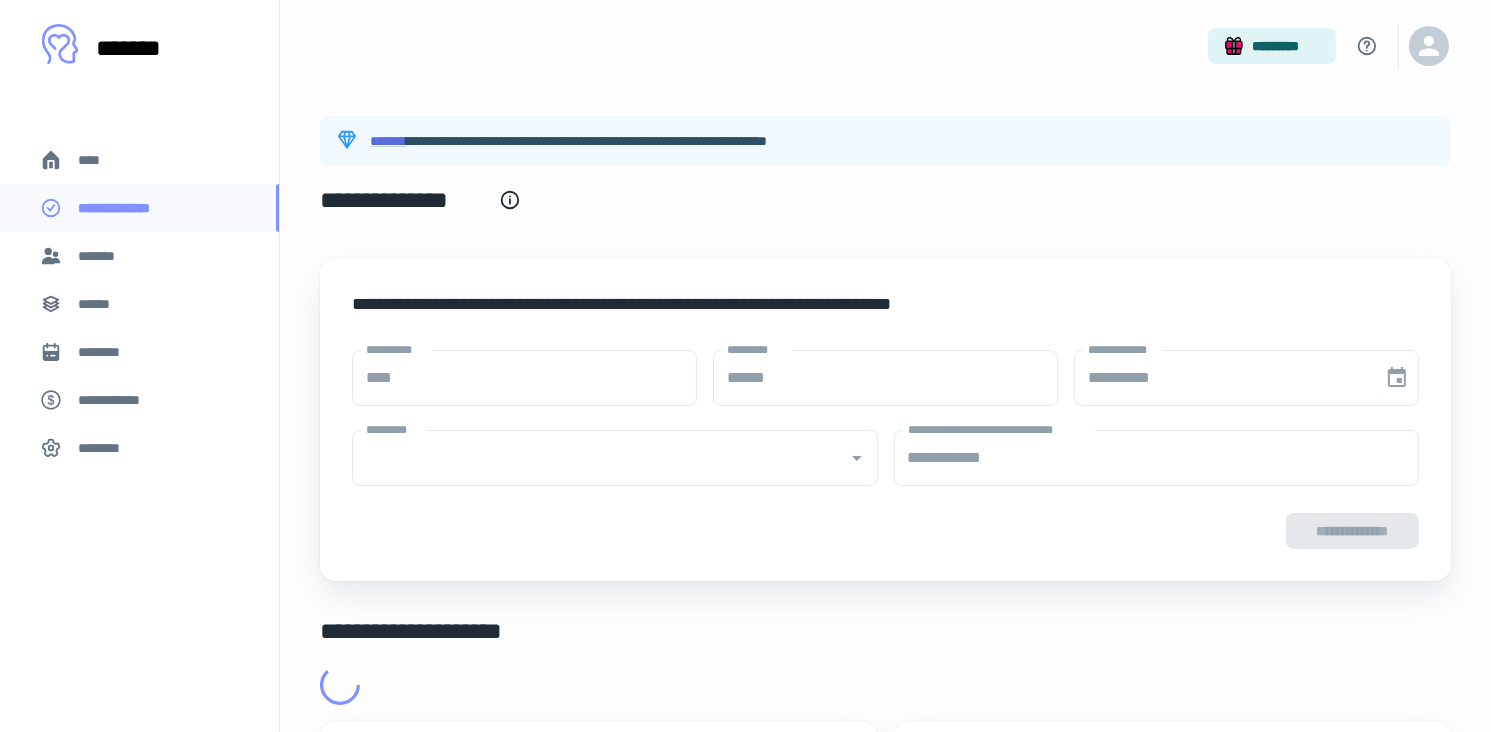 type on "**********" 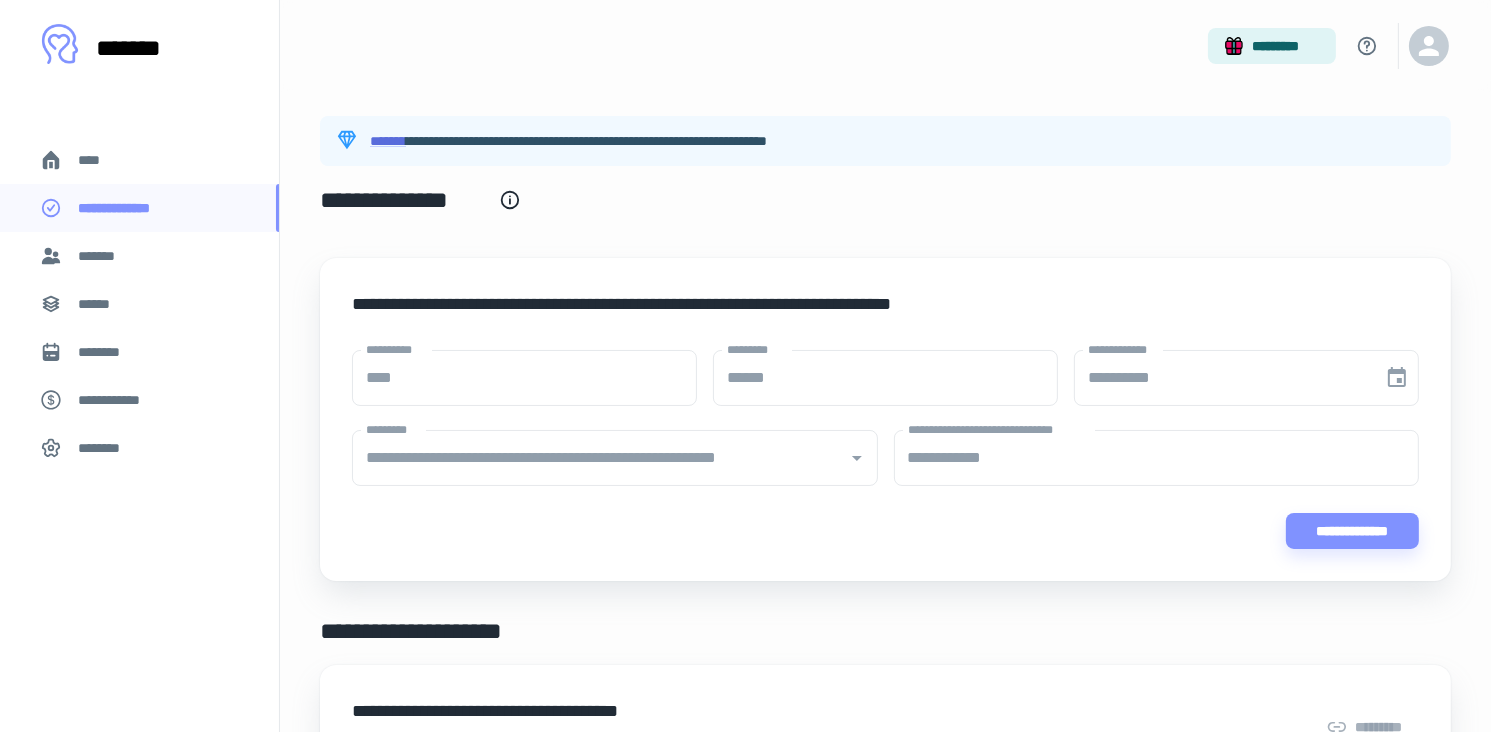 click on "*******" at bounding box center (100, 256) 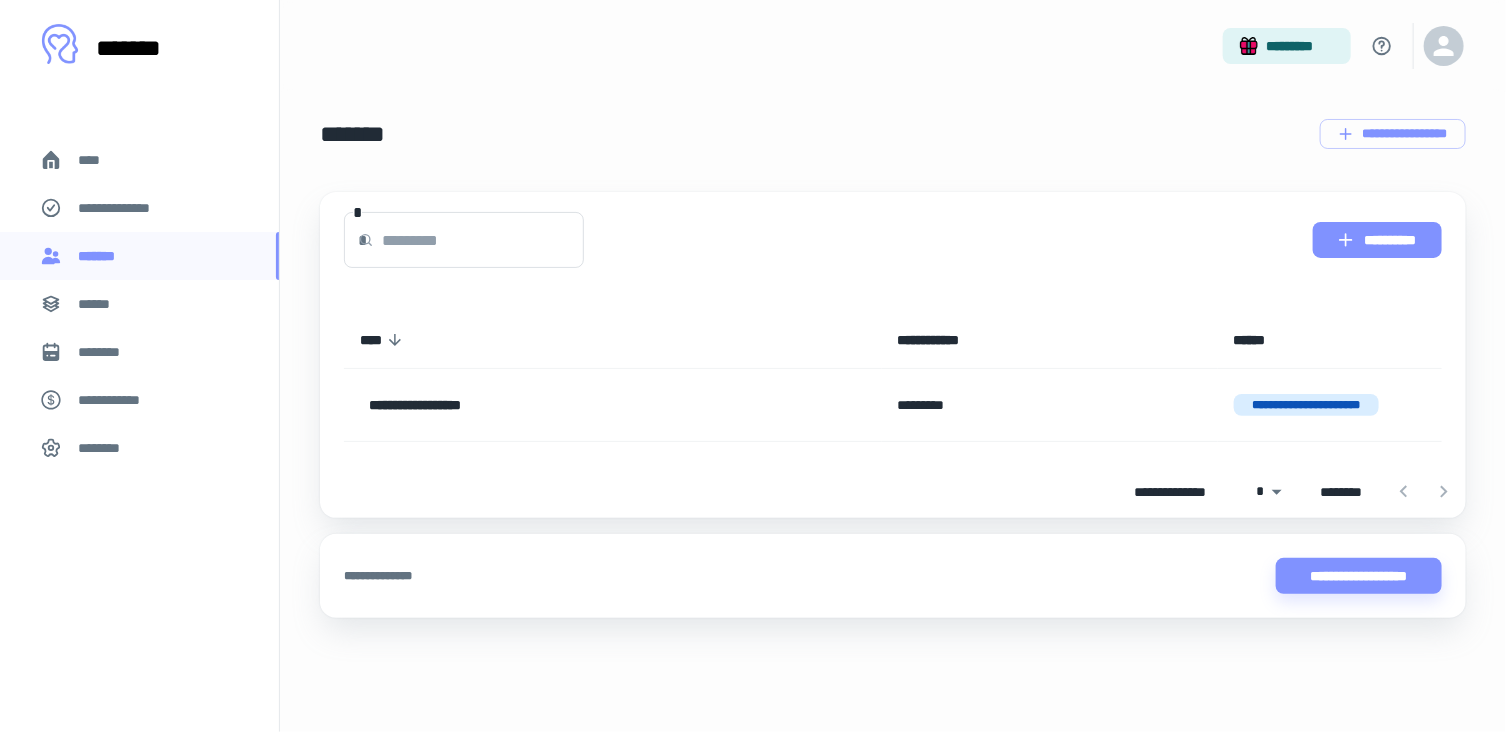 click on "**********" at bounding box center (1377, 240) 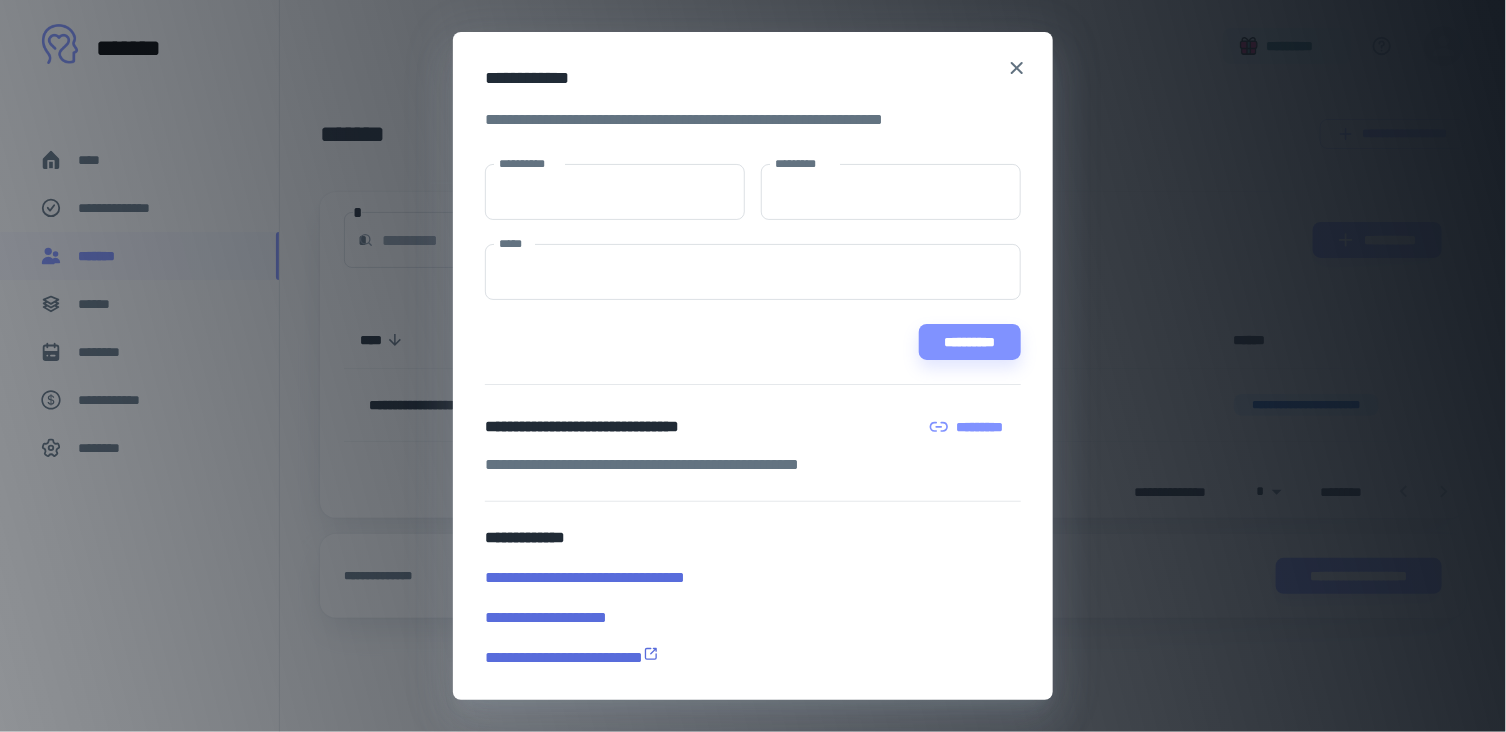 click on "**********" at bounding box center (745, 618) 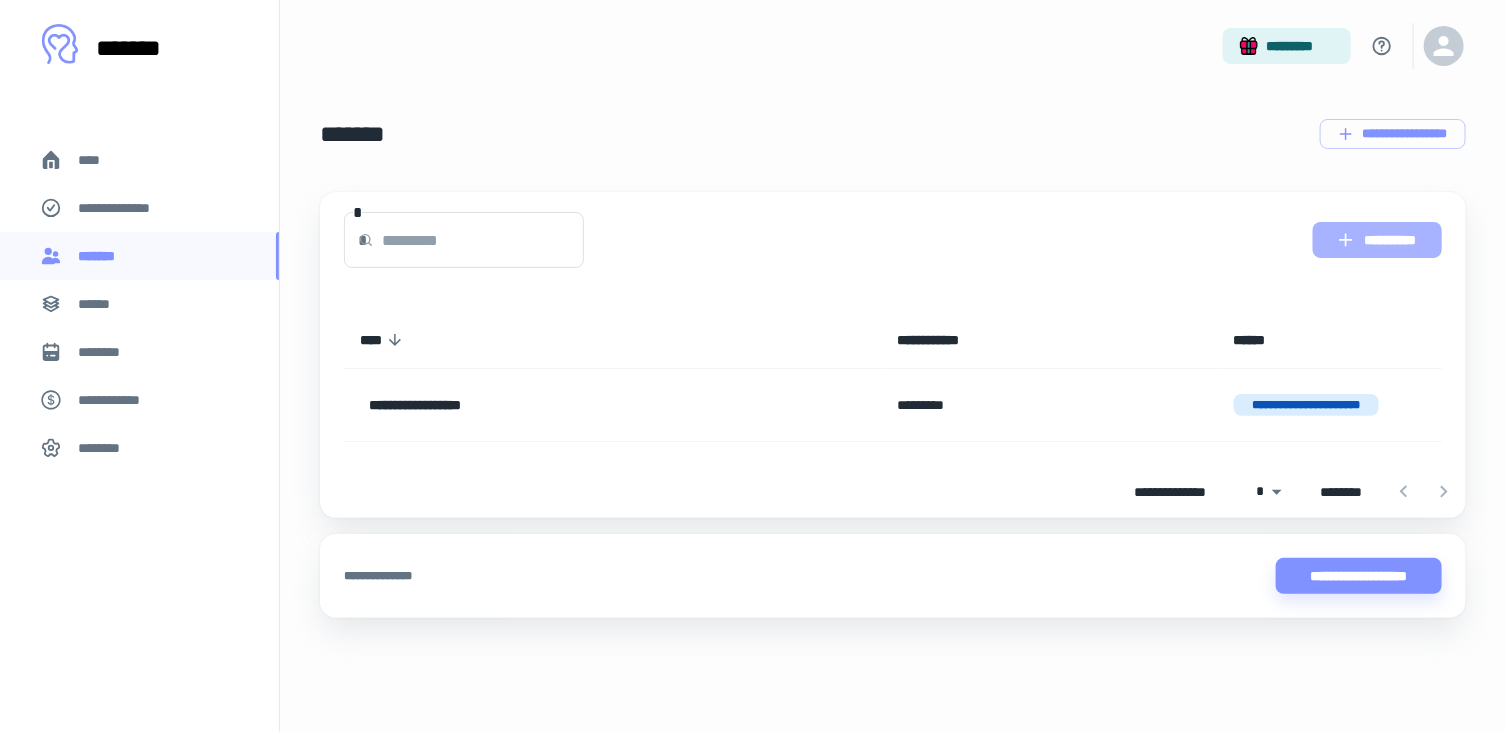 click on "**********" at bounding box center (1377, 240) 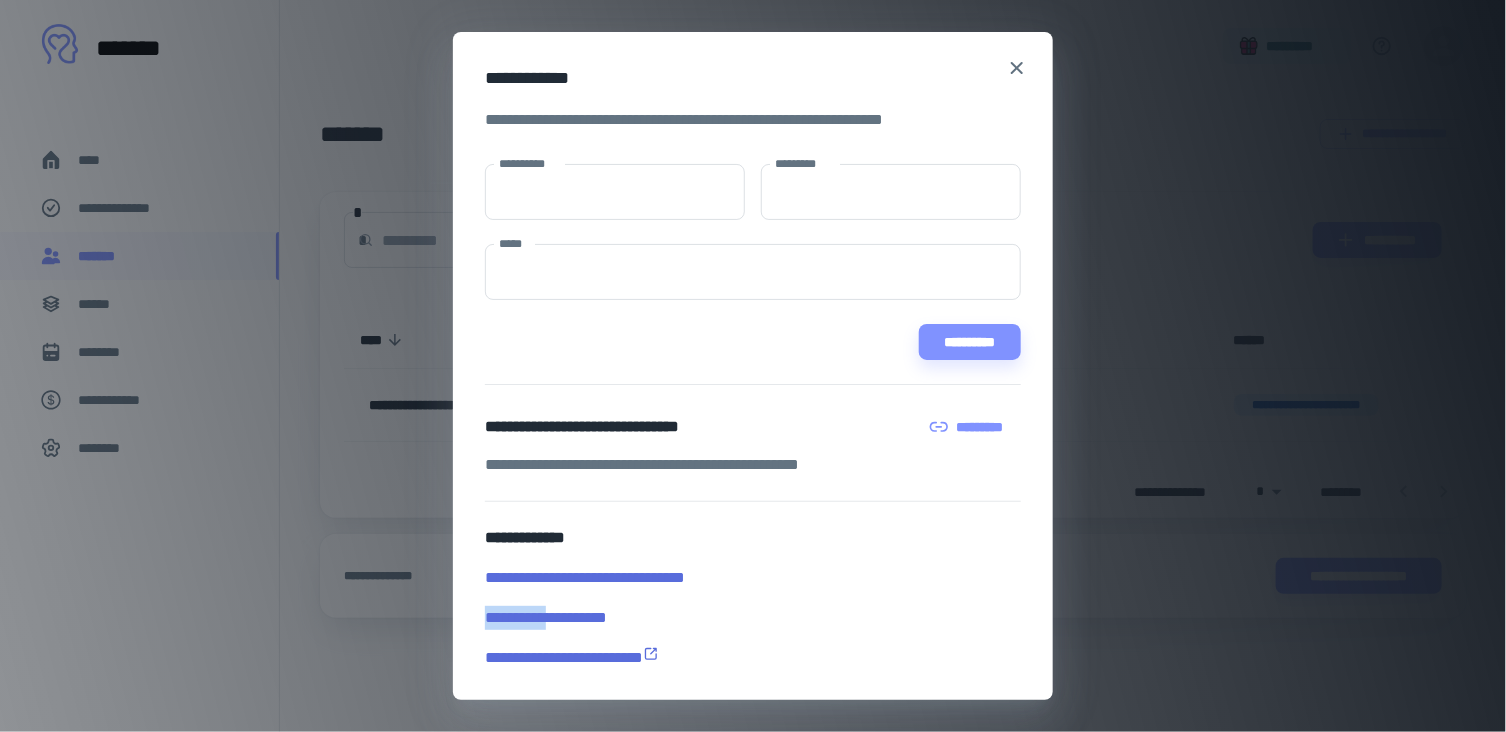 drag, startPoint x: 487, startPoint y: 610, endPoint x: 601, endPoint y: 621, distance: 114.52947 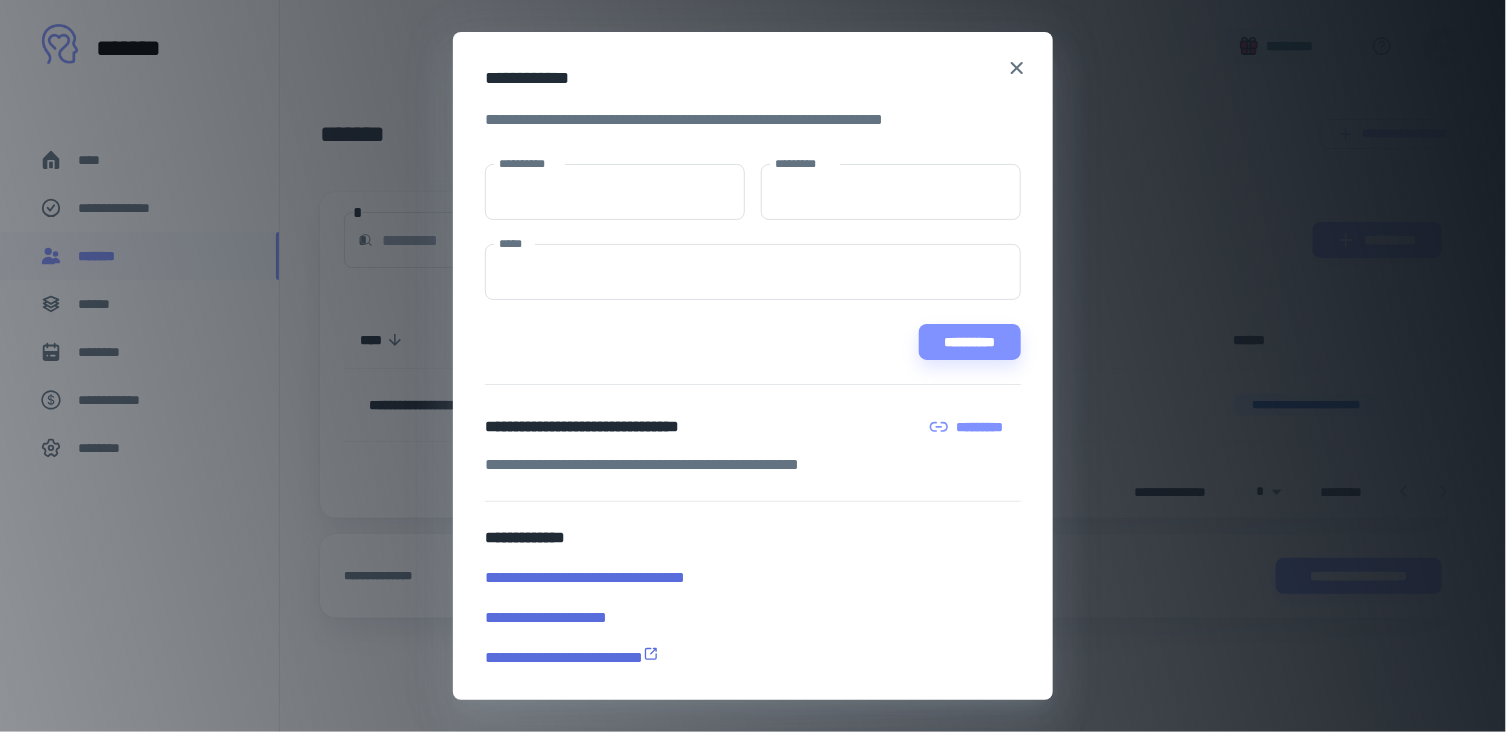 click on "**********" at bounding box center [753, 366] 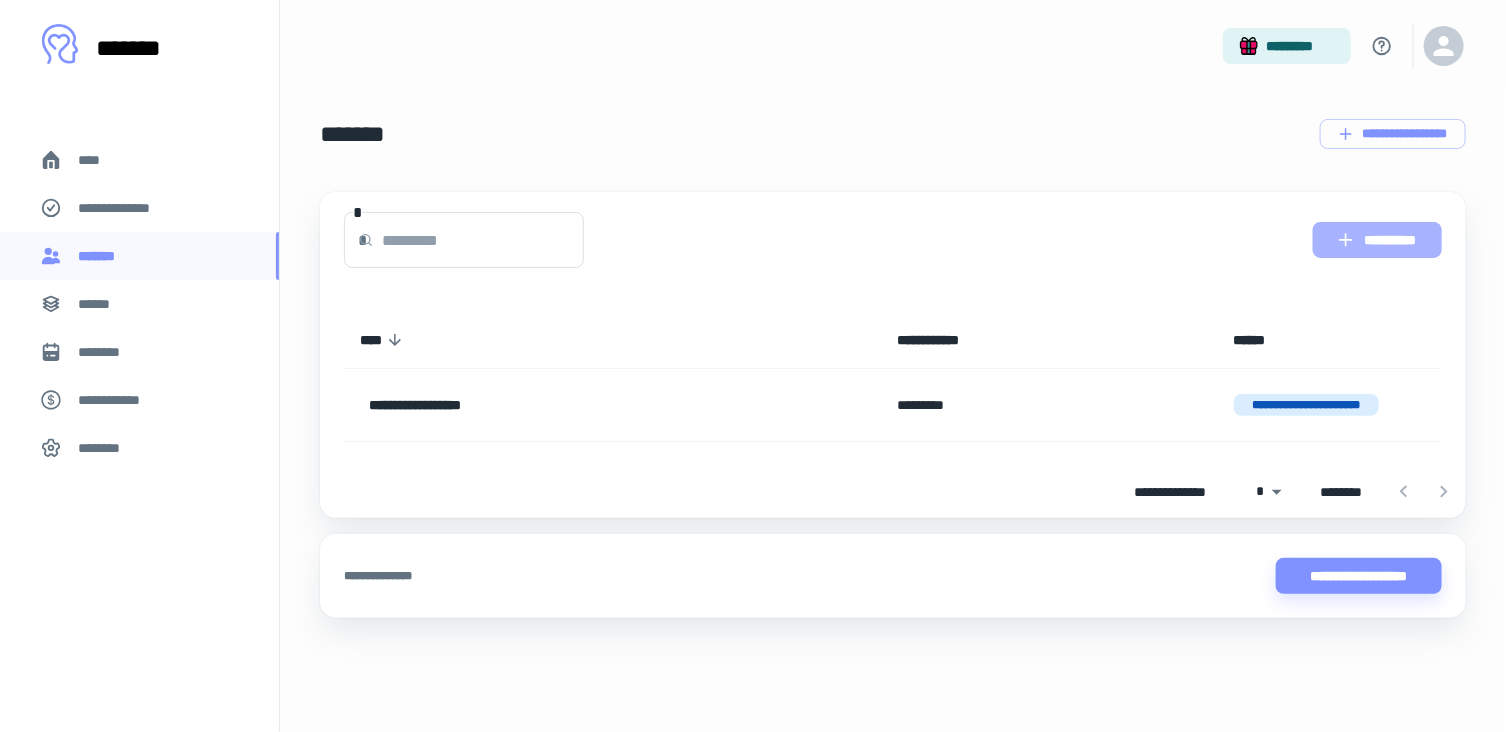 click on "**********" at bounding box center [1377, 240] 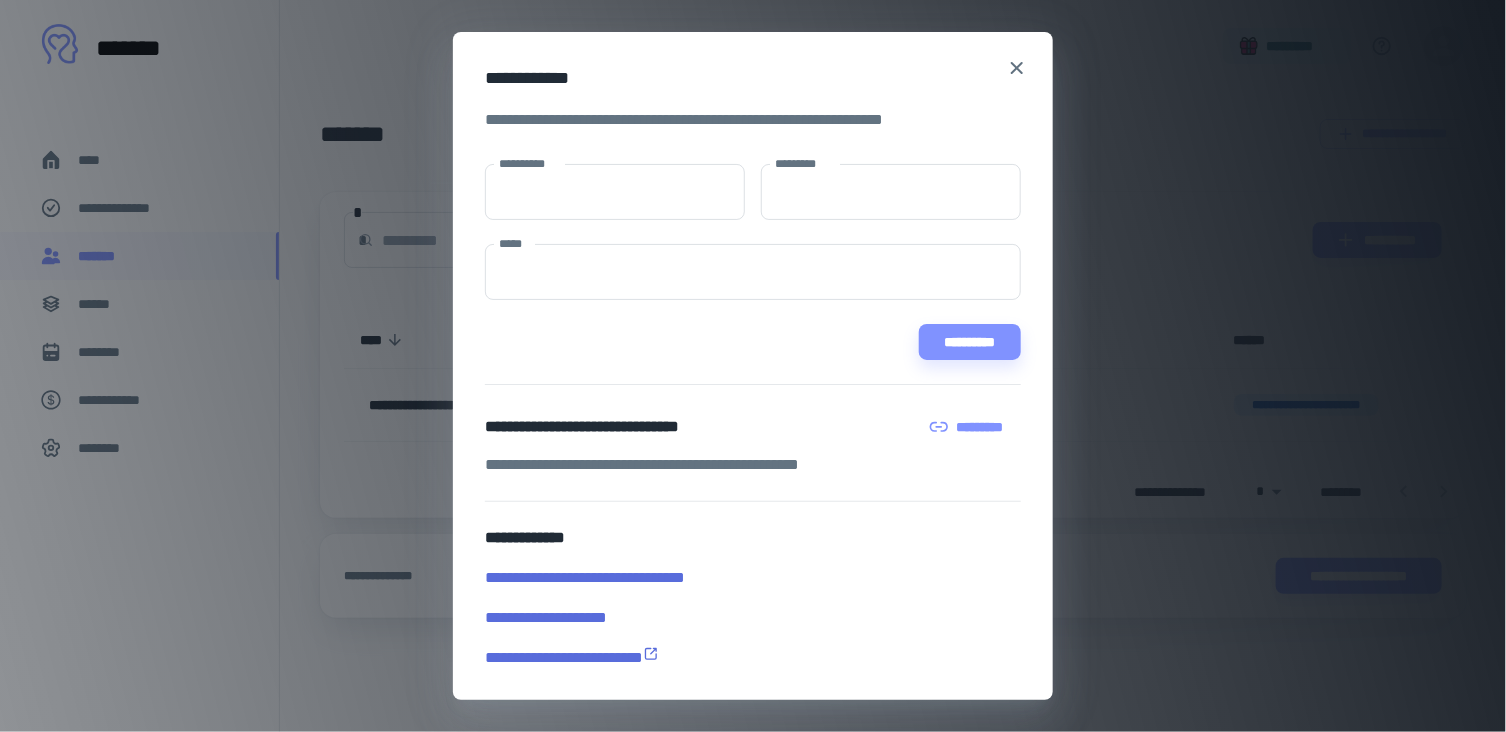 click on "**********" at bounding box center (745, 618) 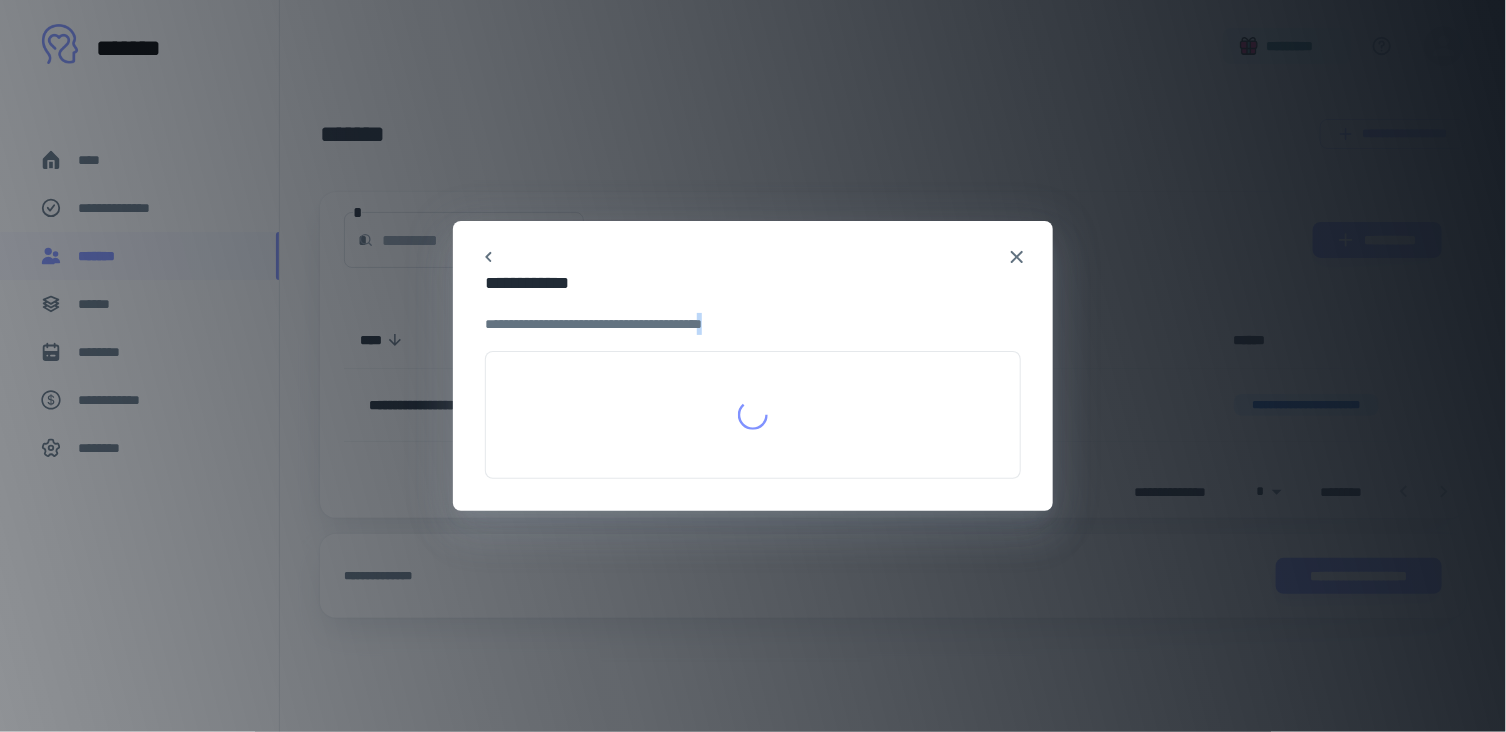 click on "**********" at bounding box center [753, 366] 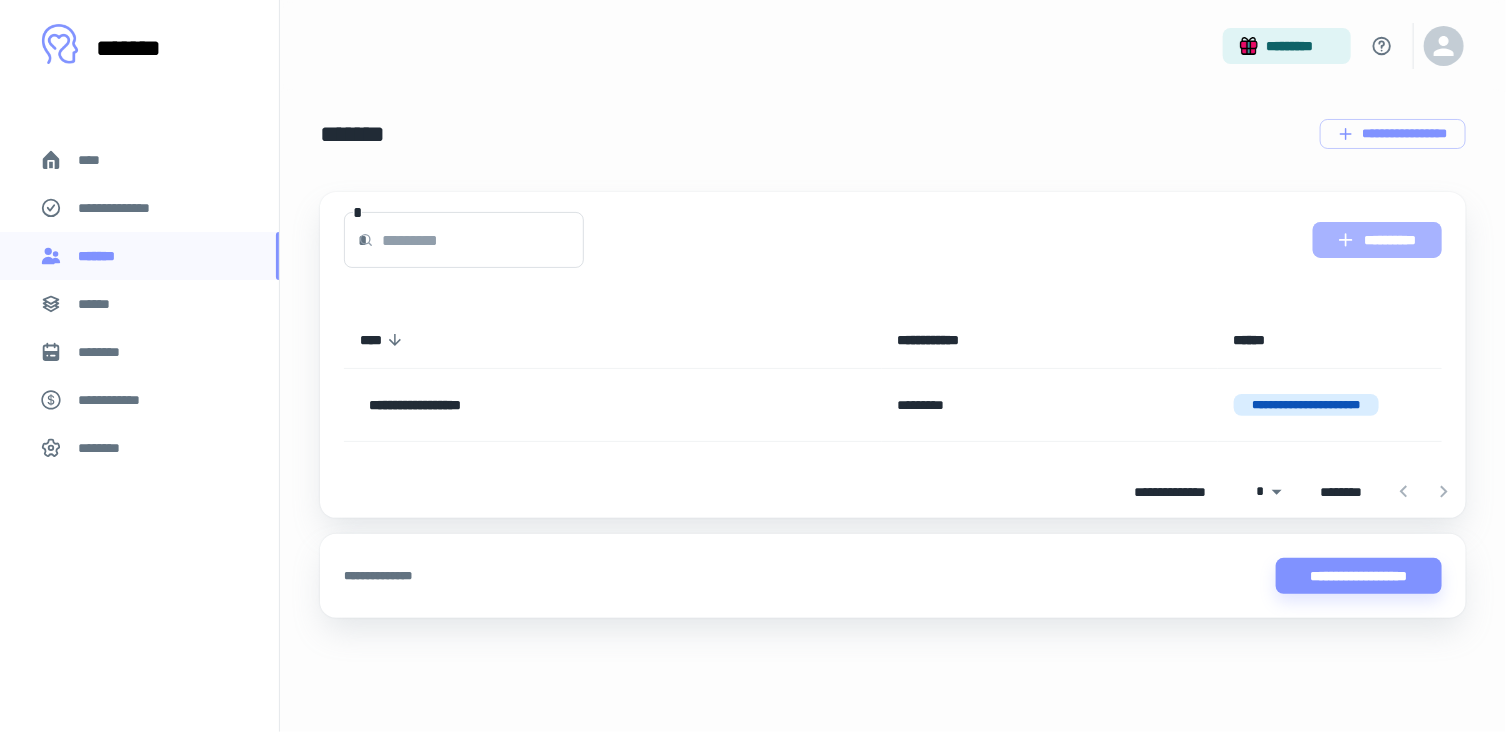 click on "**********" at bounding box center [1377, 240] 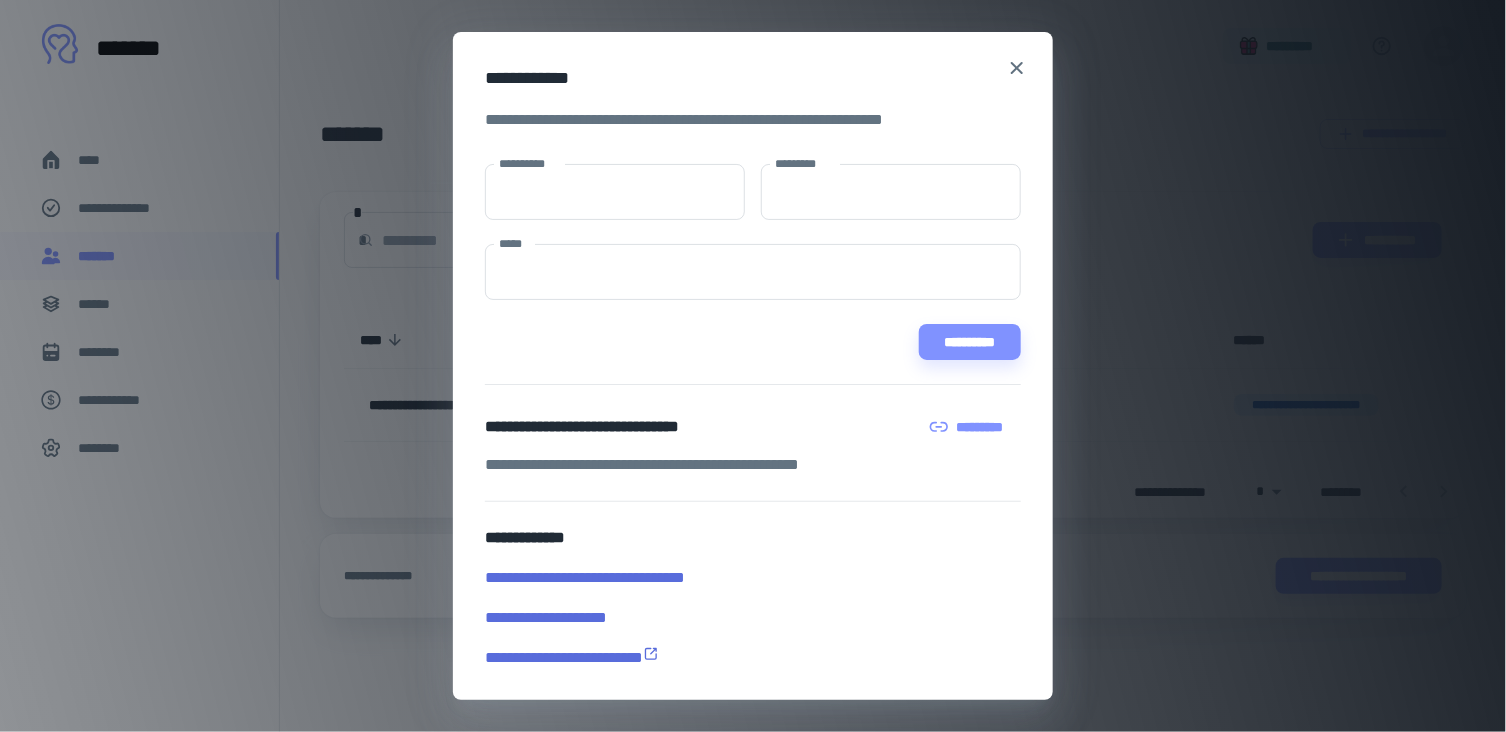 click on "**********" at bounding box center (745, 658) 